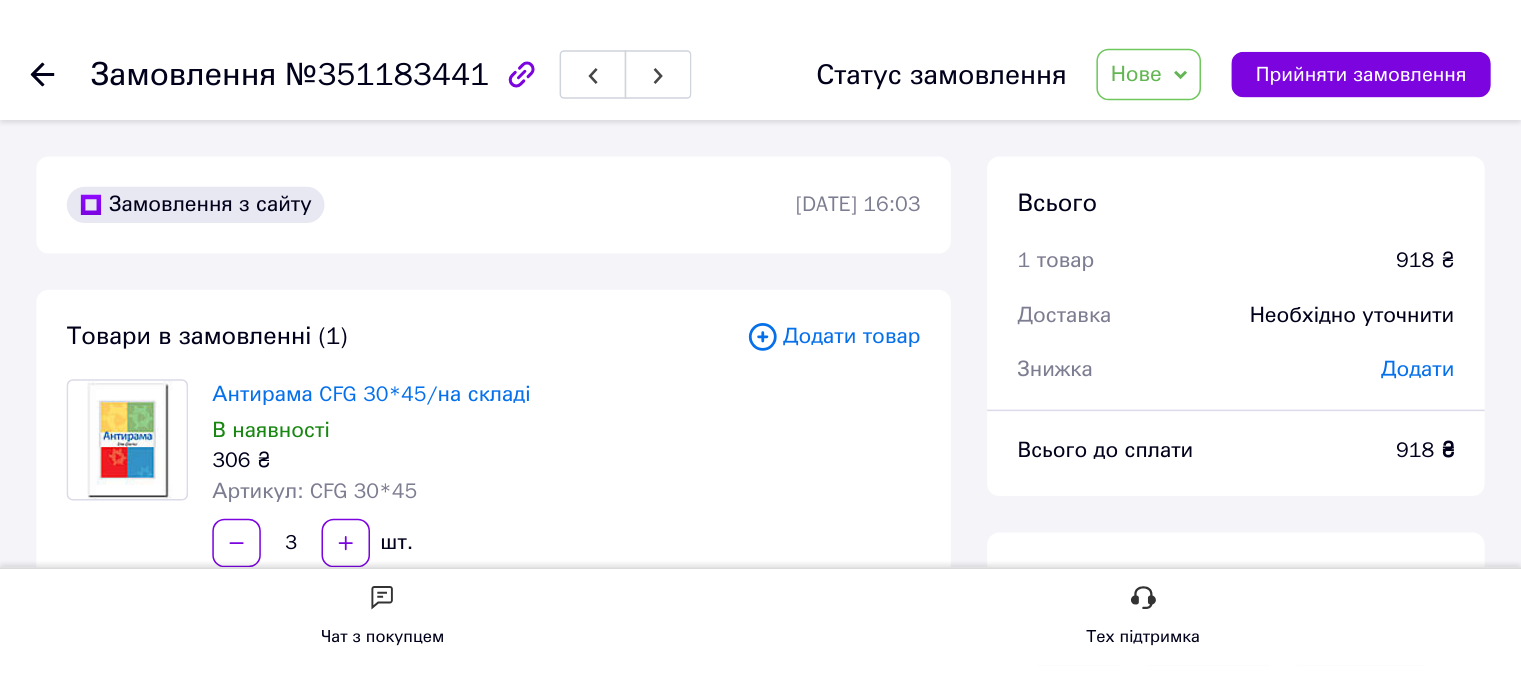 scroll, scrollTop: 200, scrollLeft: 0, axis: vertical 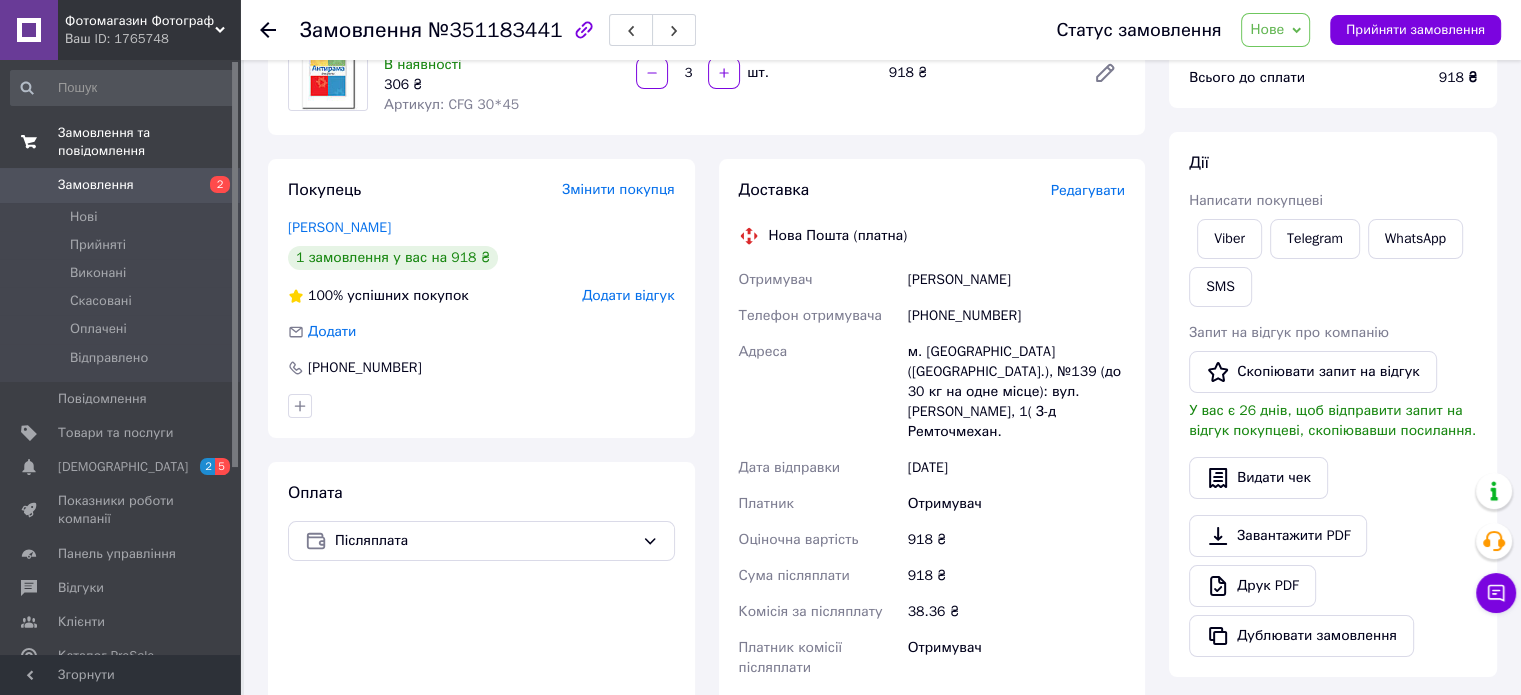 click on "Замовлення та повідомлення" at bounding box center (149, 142) 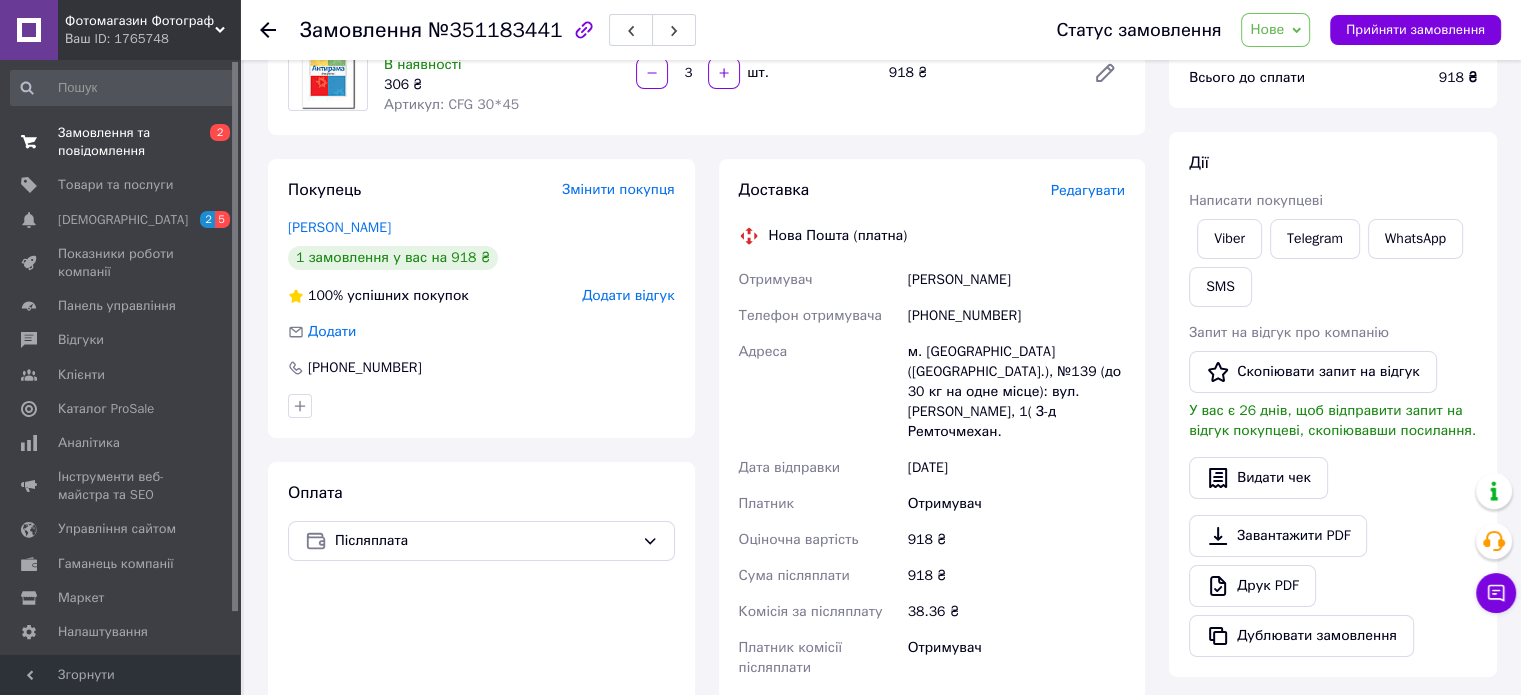click on "Замовлення та повідомлення" at bounding box center [121, 142] 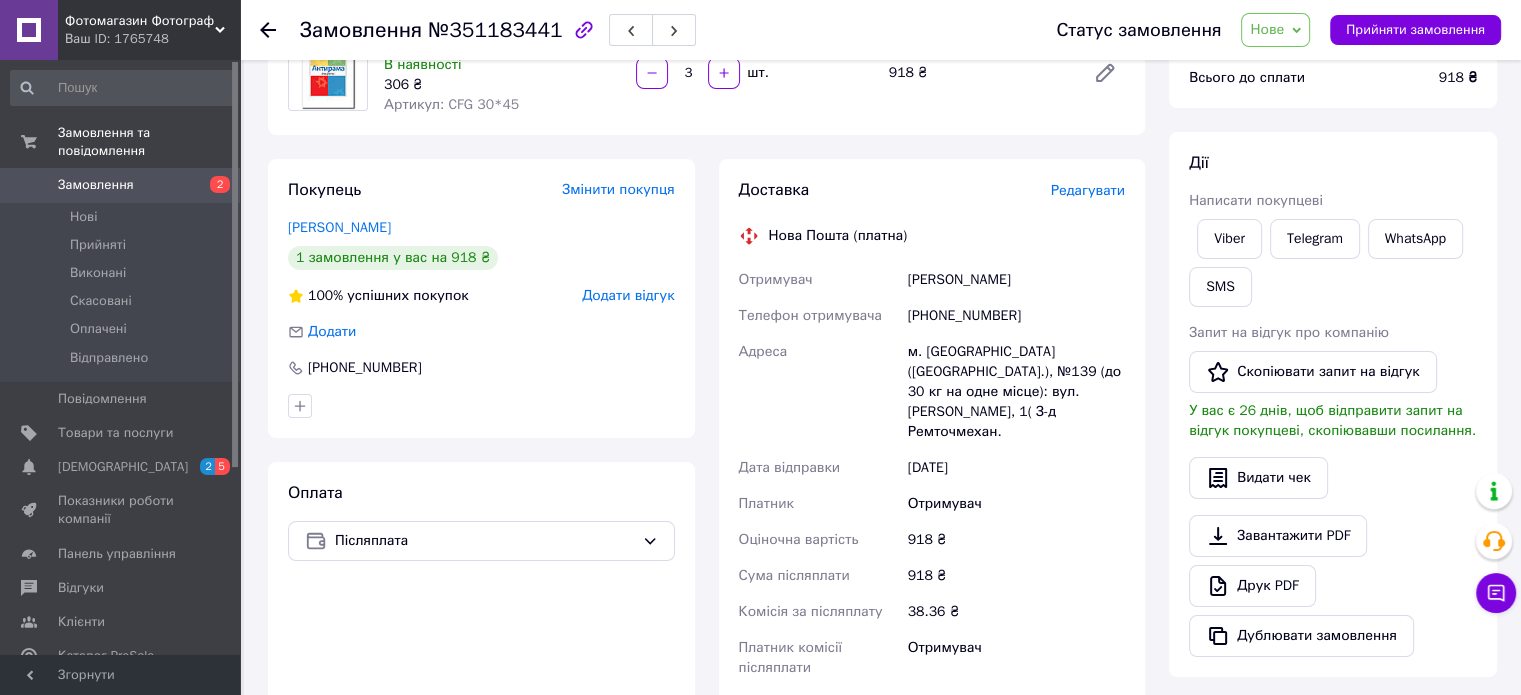 click on "Замовлення" at bounding box center [96, 185] 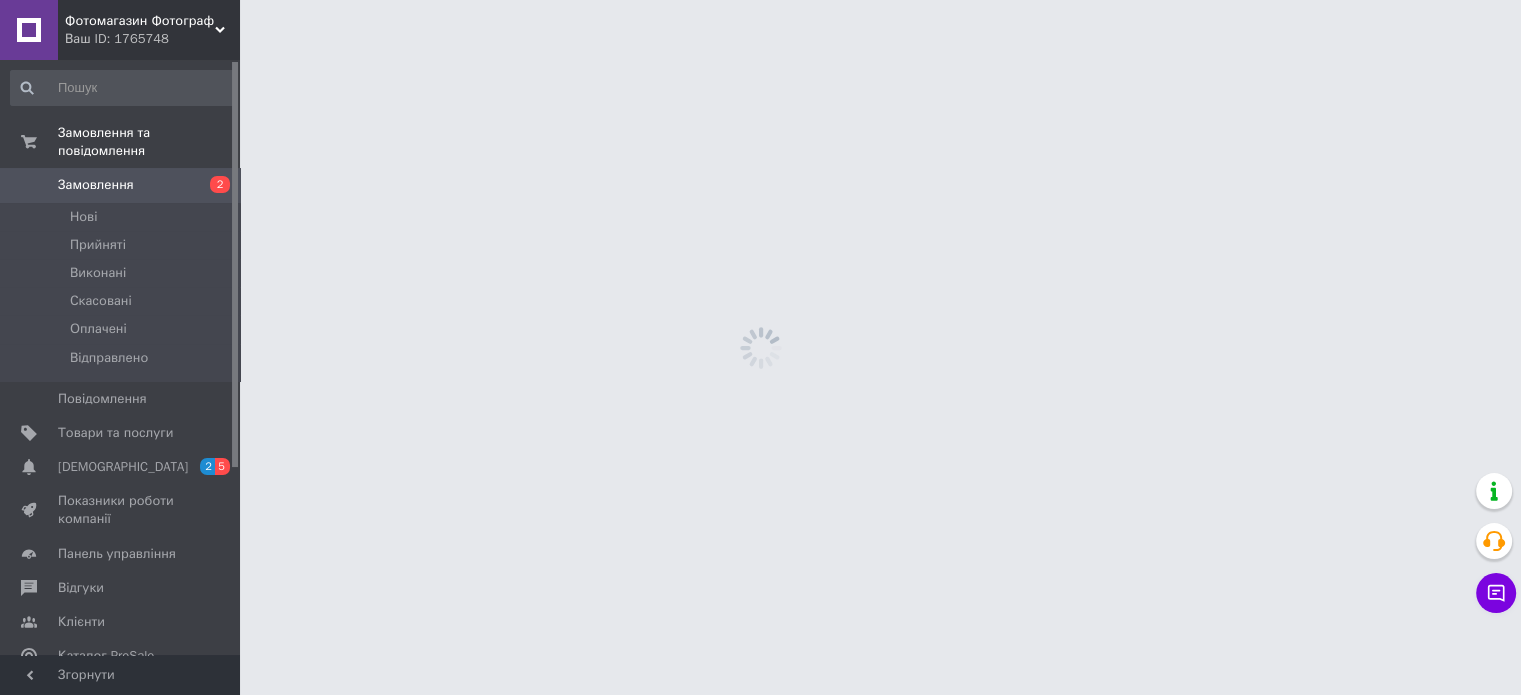 scroll, scrollTop: 0, scrollLeft: 0, axis: both 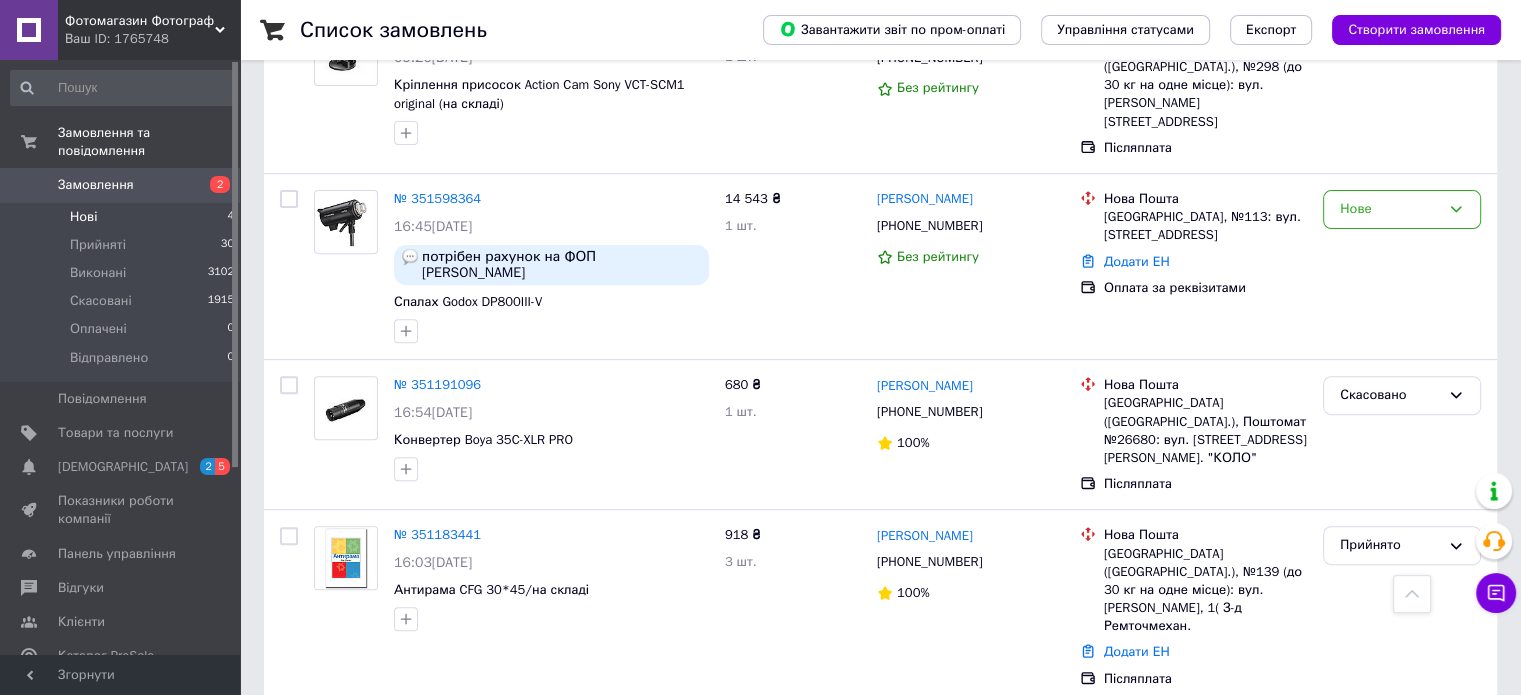 click on "Нові 4" at bounding box center [123, 217] 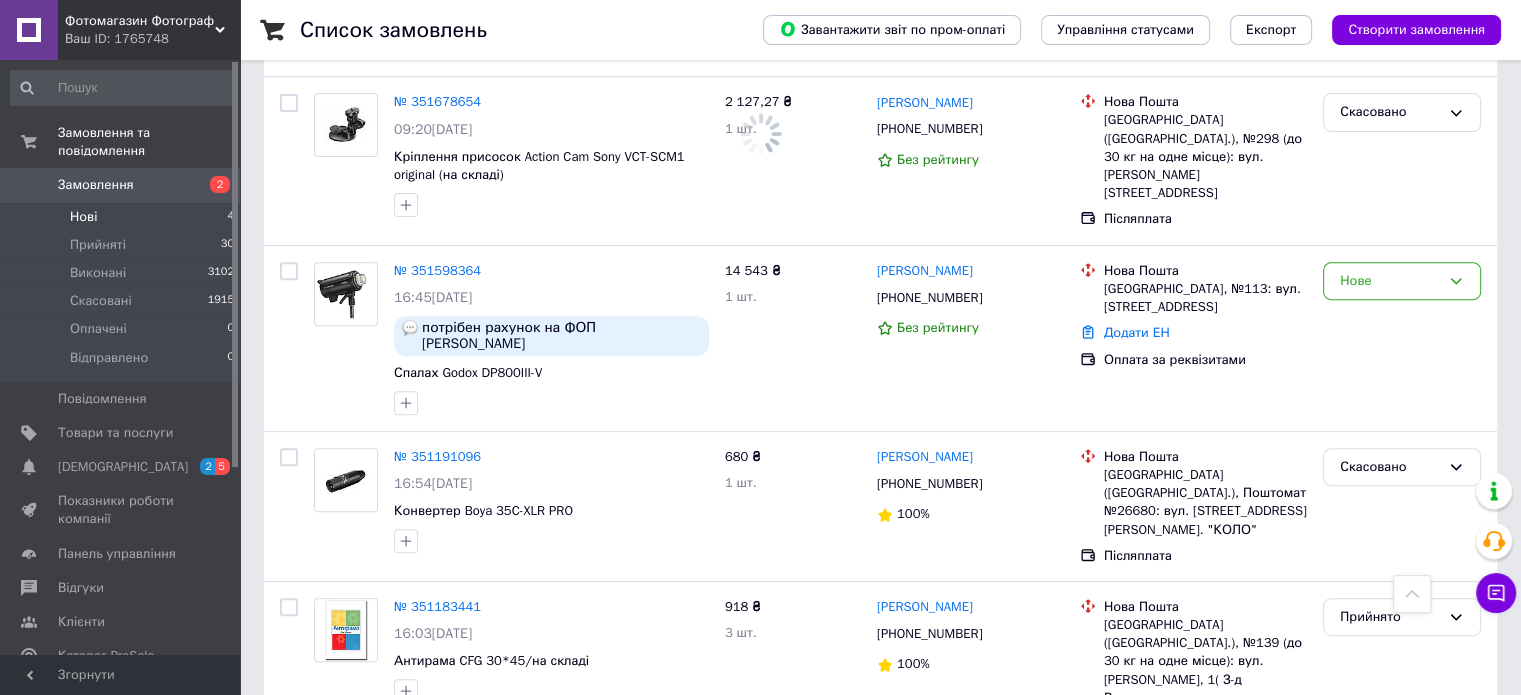 scroll, scrollTop: 770, scrollLeft: 0, axis: vertical 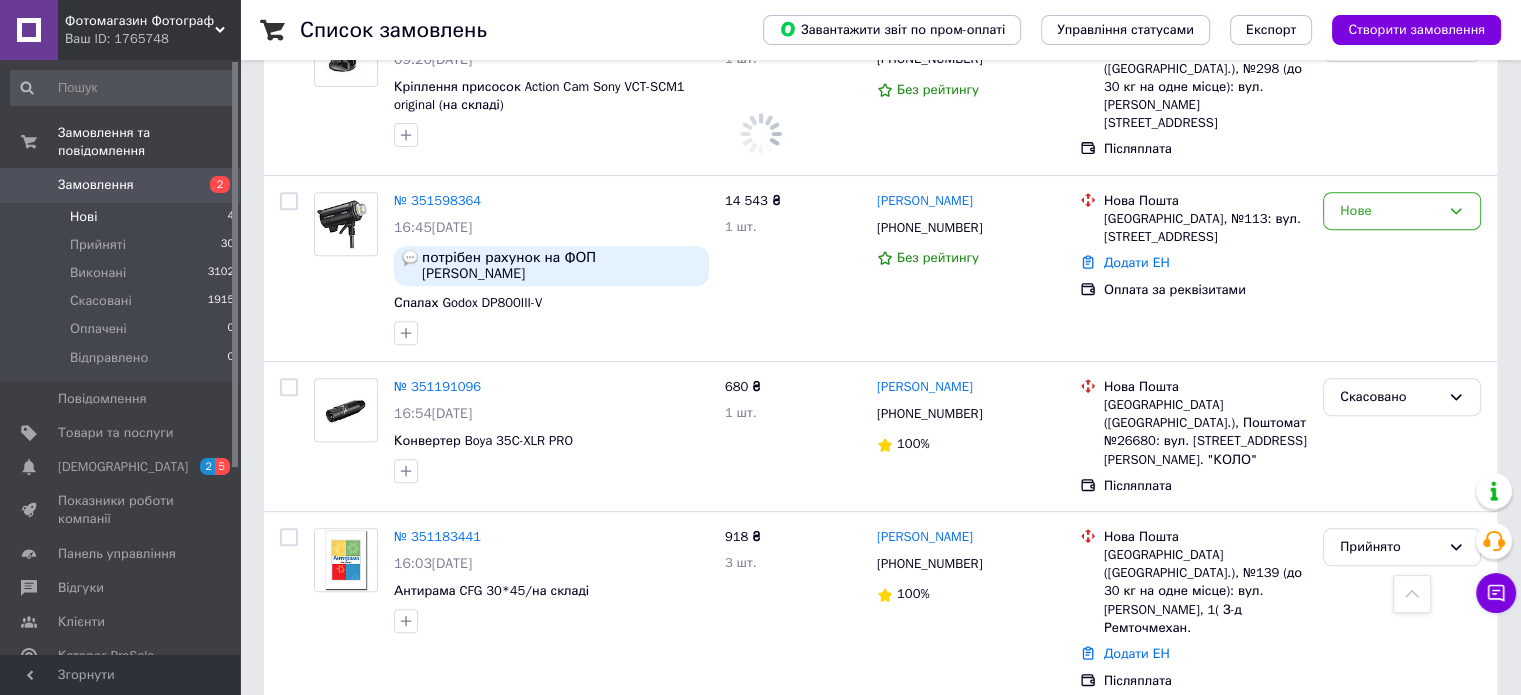 click on "Замовлення" at bounding box center [96, 185] 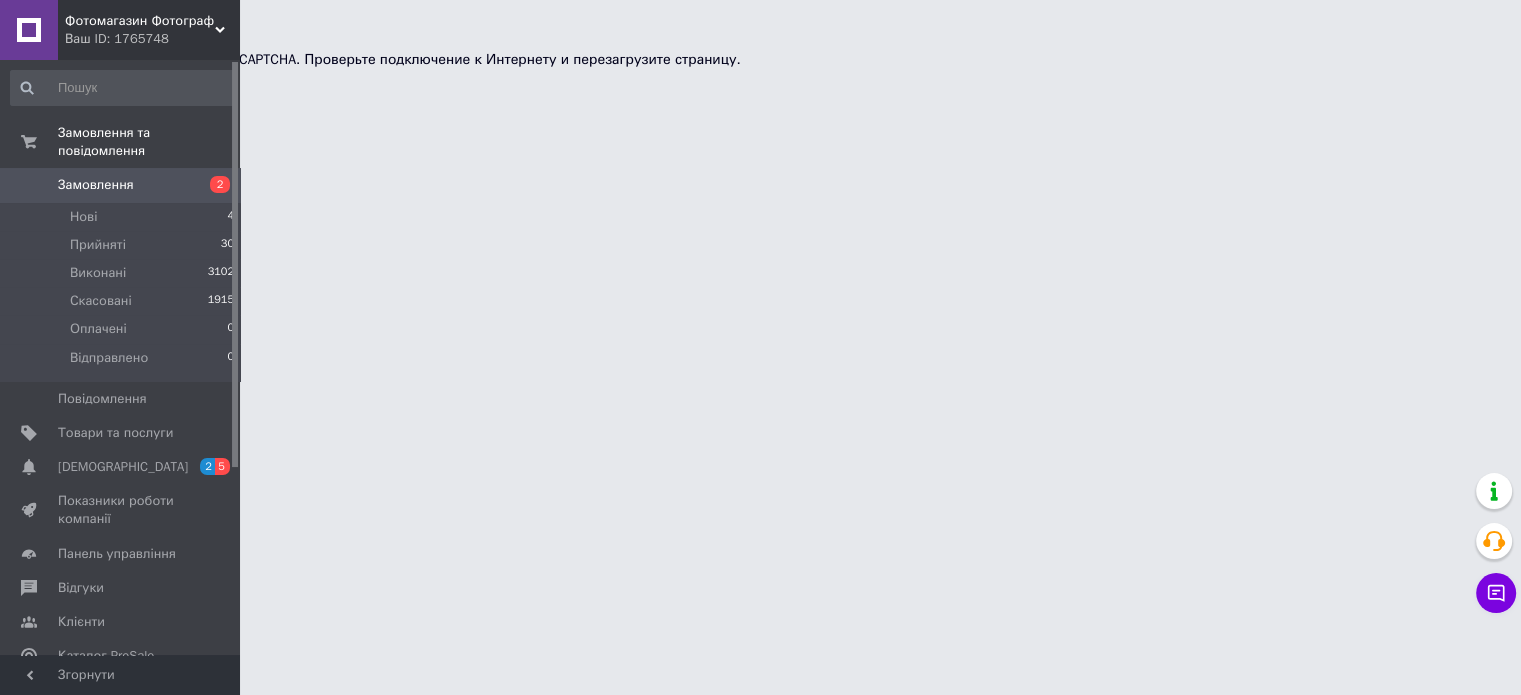 scroll, scrollTop: 0, scrollLeft: 0, axis: both 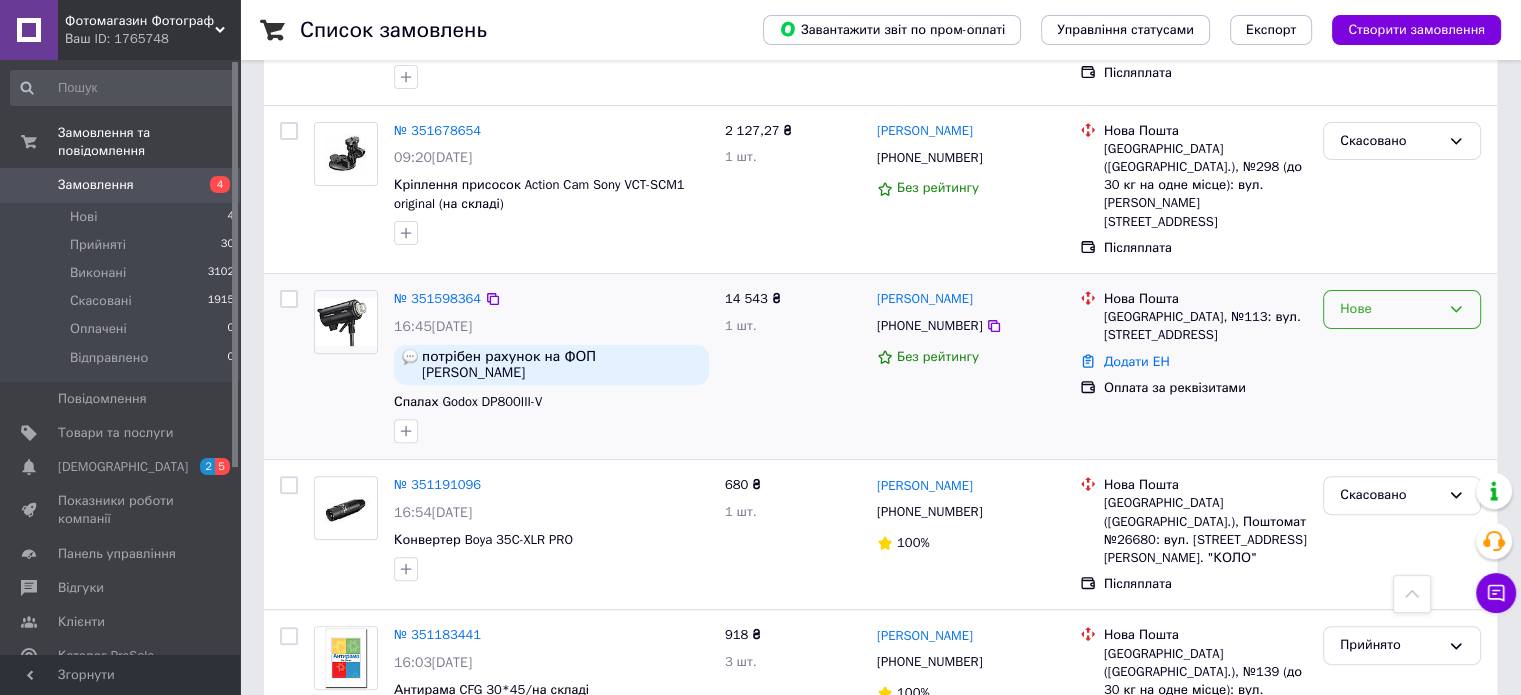click 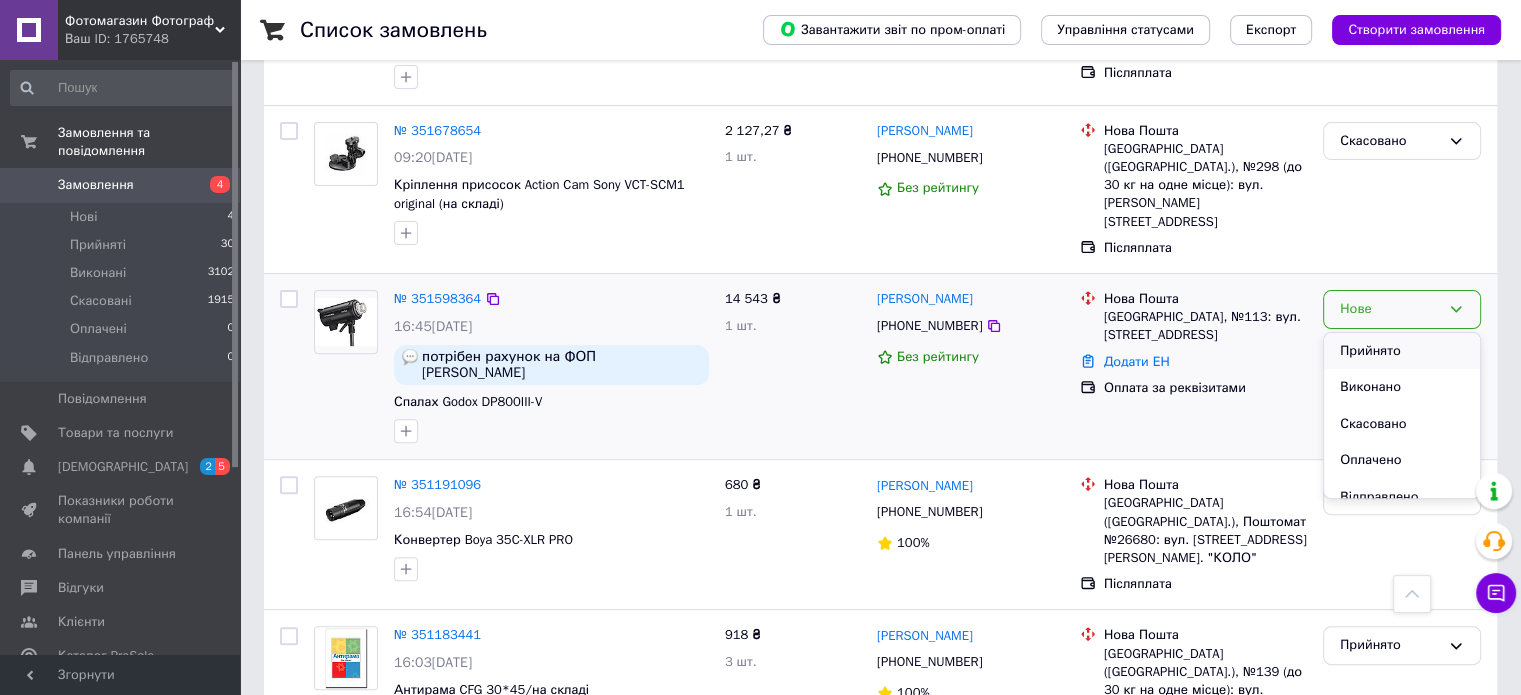 click on "Прийнято" at bounding box center (1402, 351) 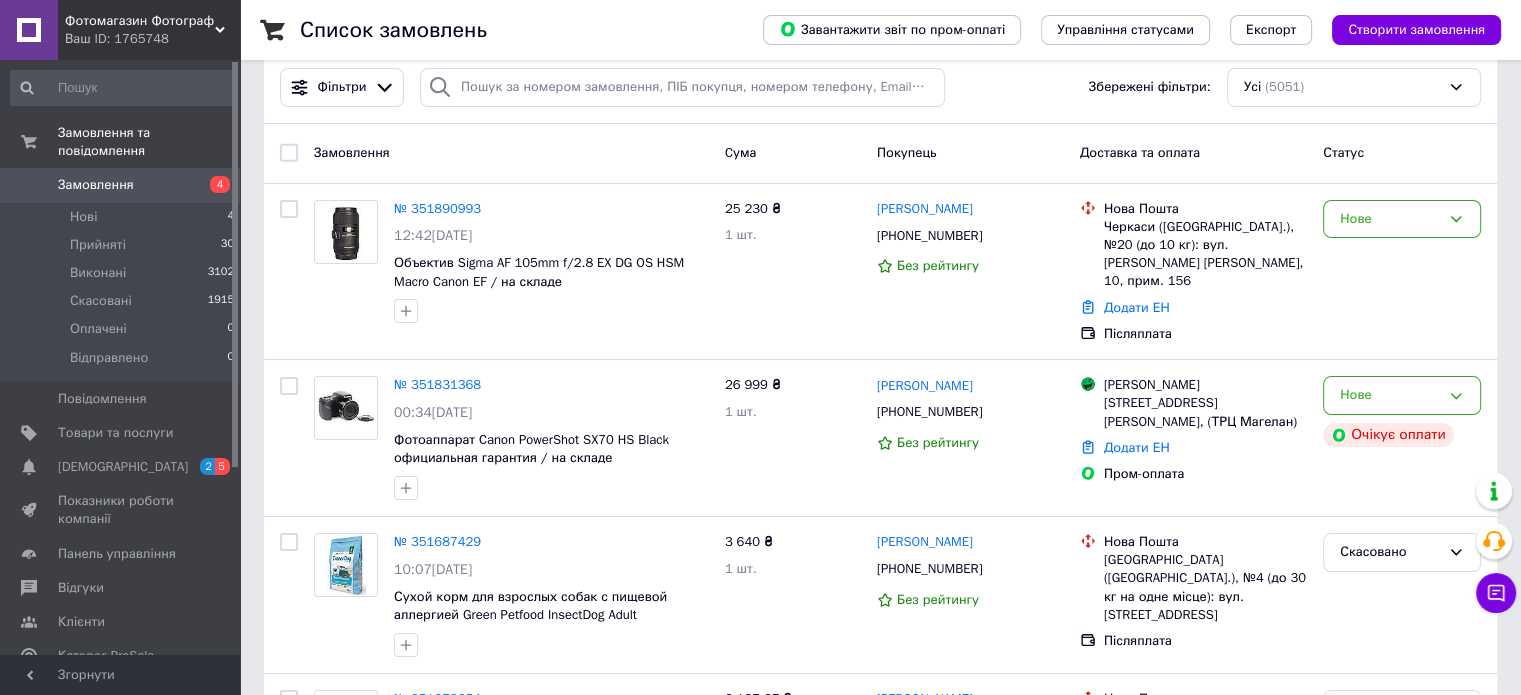scroll, scrollTop: 0, scrollLeft: 0, axis: both 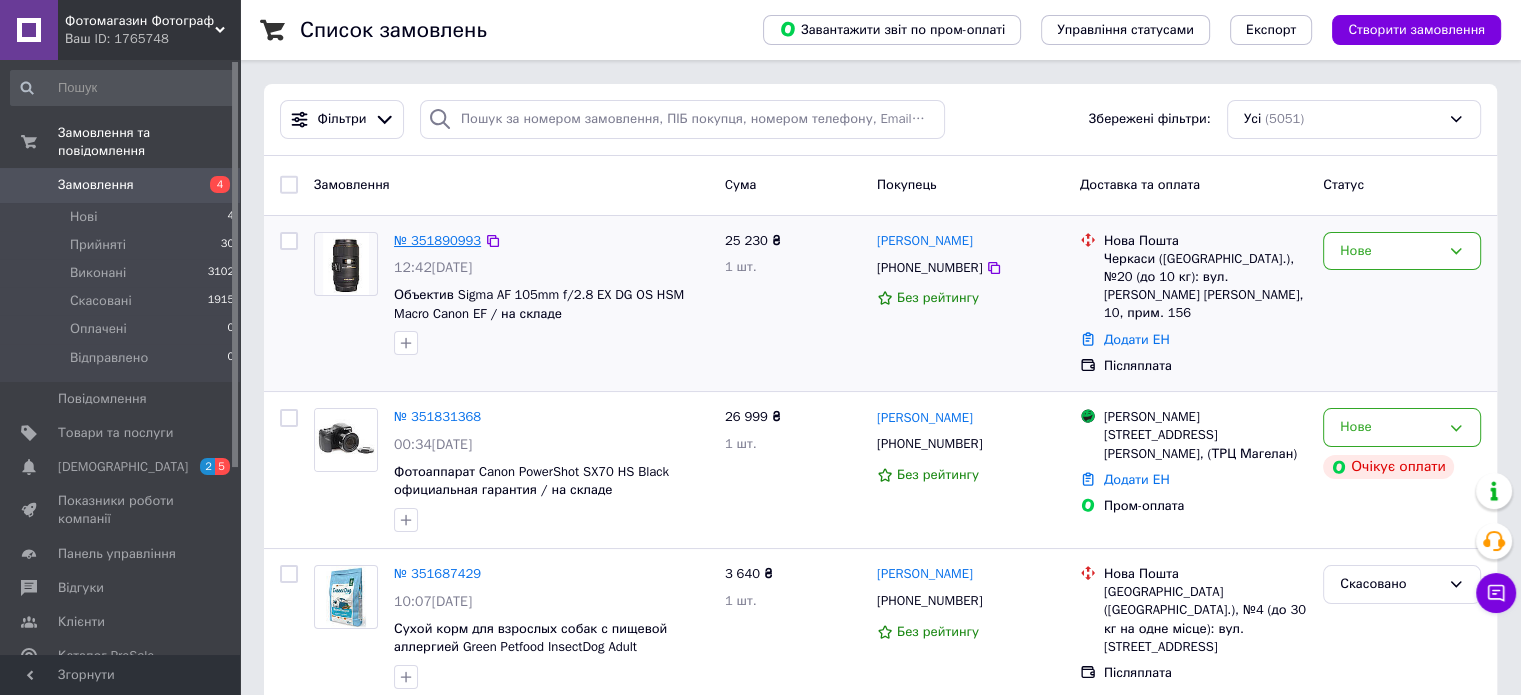 click on "№ 351890993" at bounding box center [437, 240] 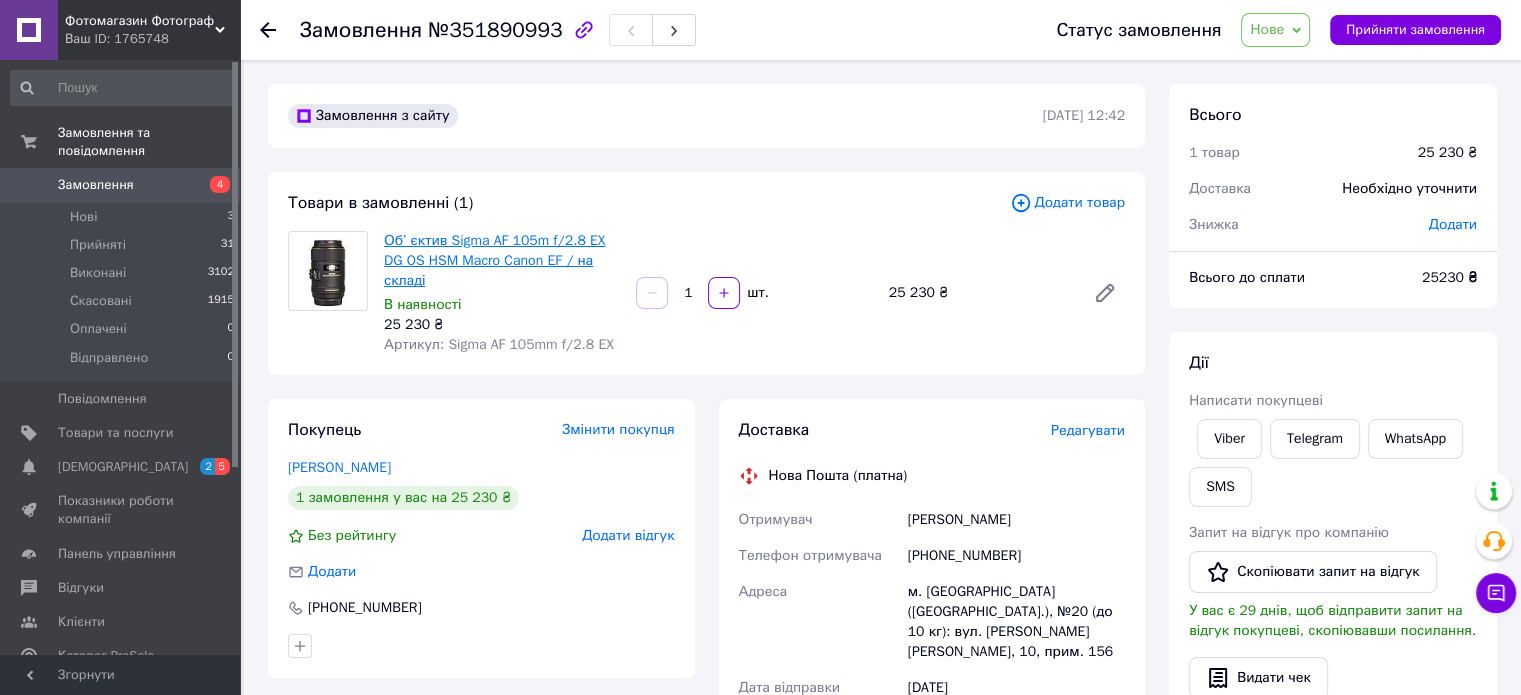 click on "Об’ єктив Sigma AF 105m f/2.8 EX DG OS HSM Macro Canon EF / на складі" at bounding box center [494, 260] 